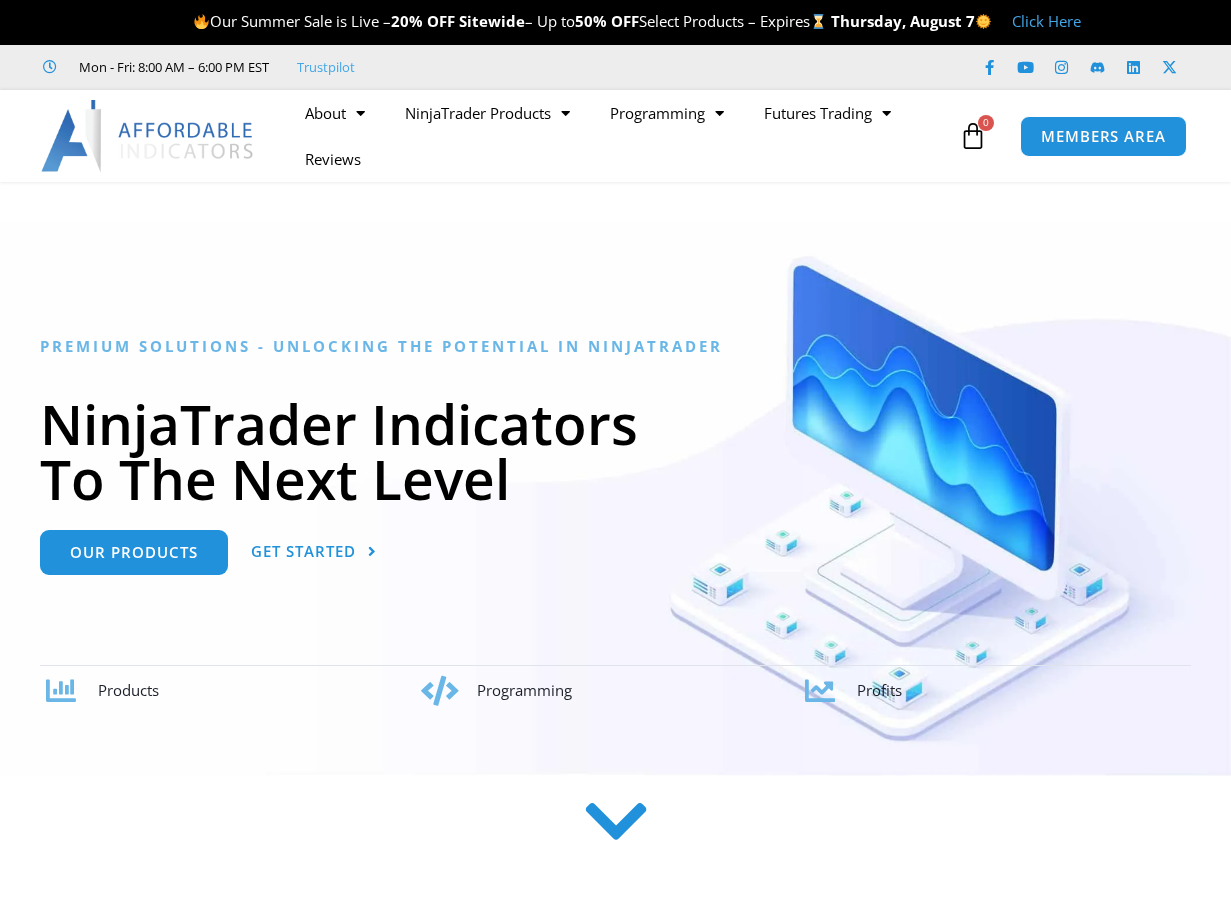 scroll, scrollTop: 0, scrollLeft: 0, axis: both 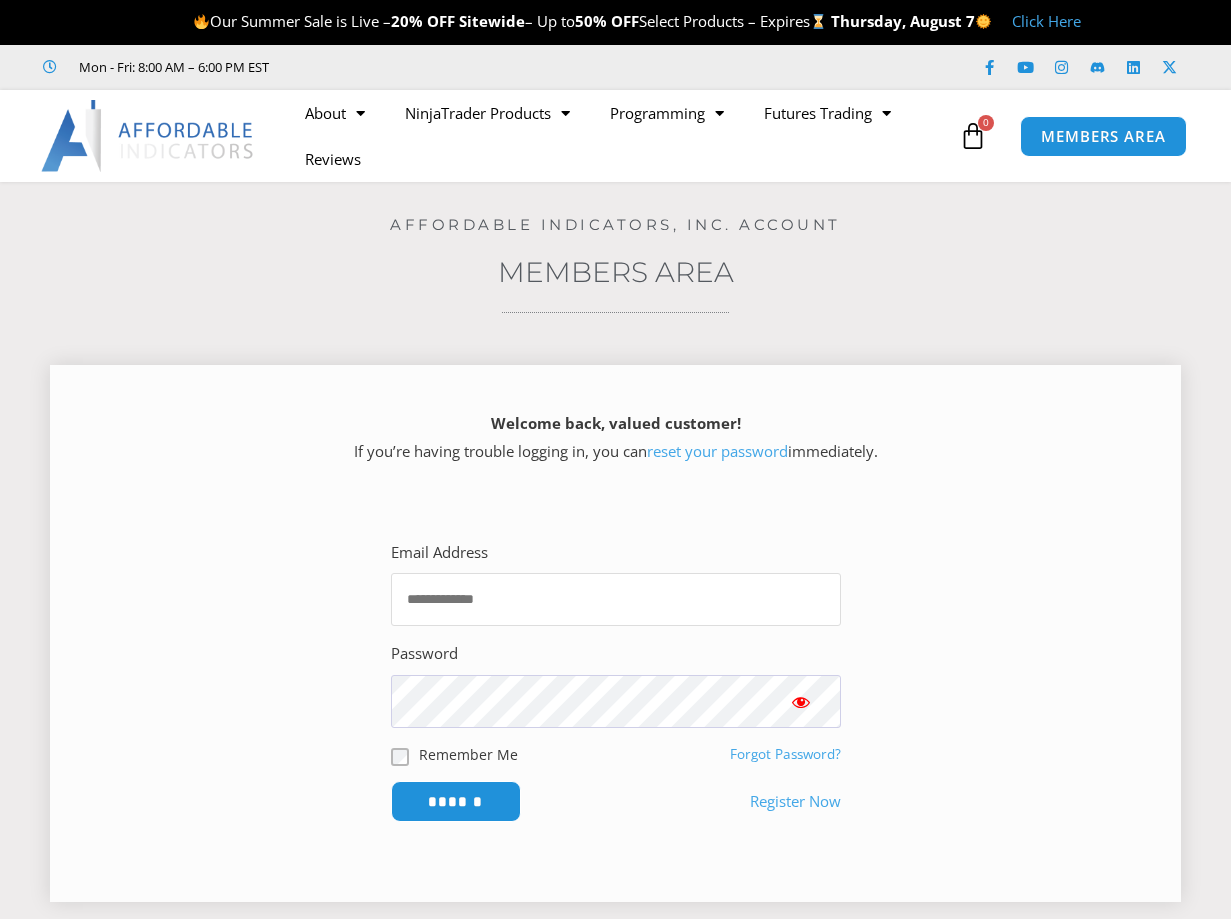 click on "Email Address" at bounding box center (616, 599) 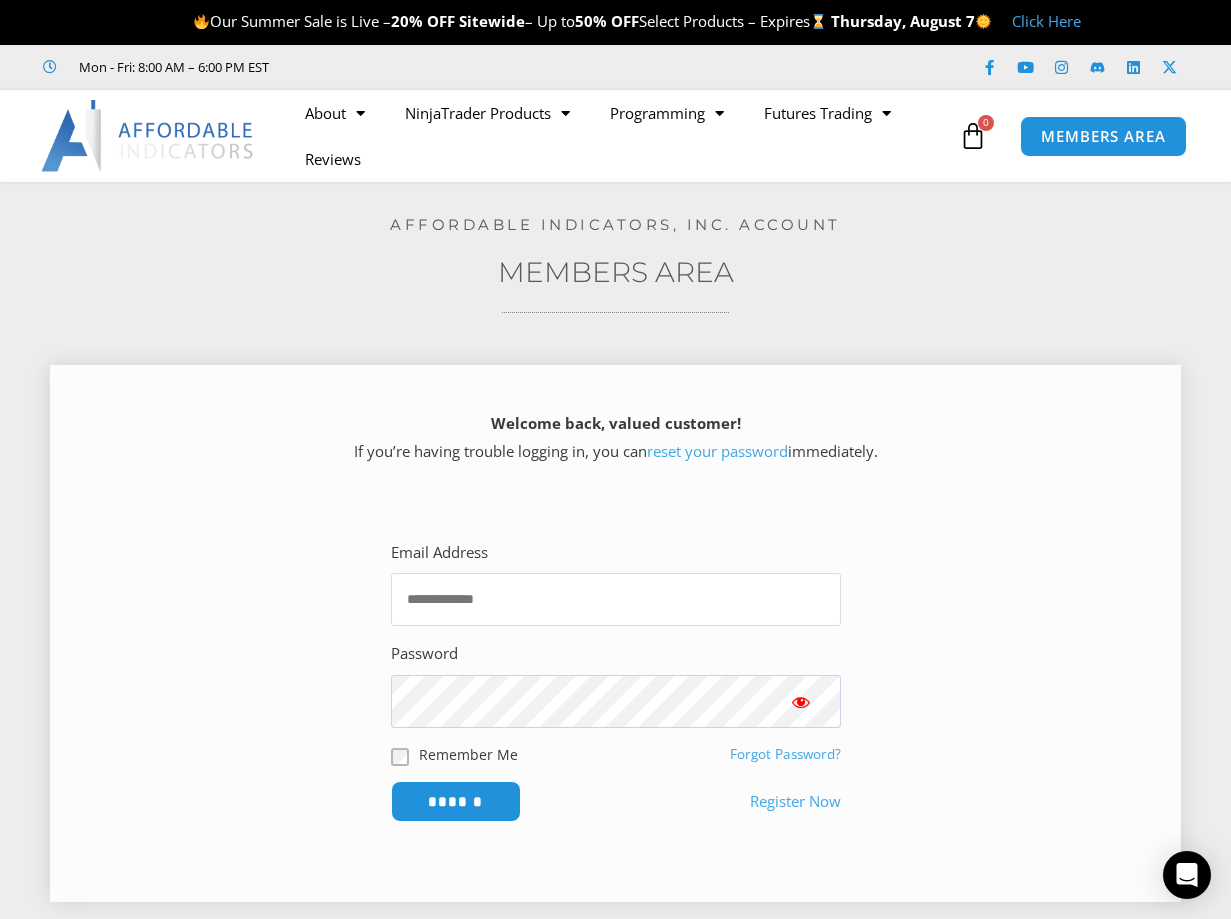 type on "**********" 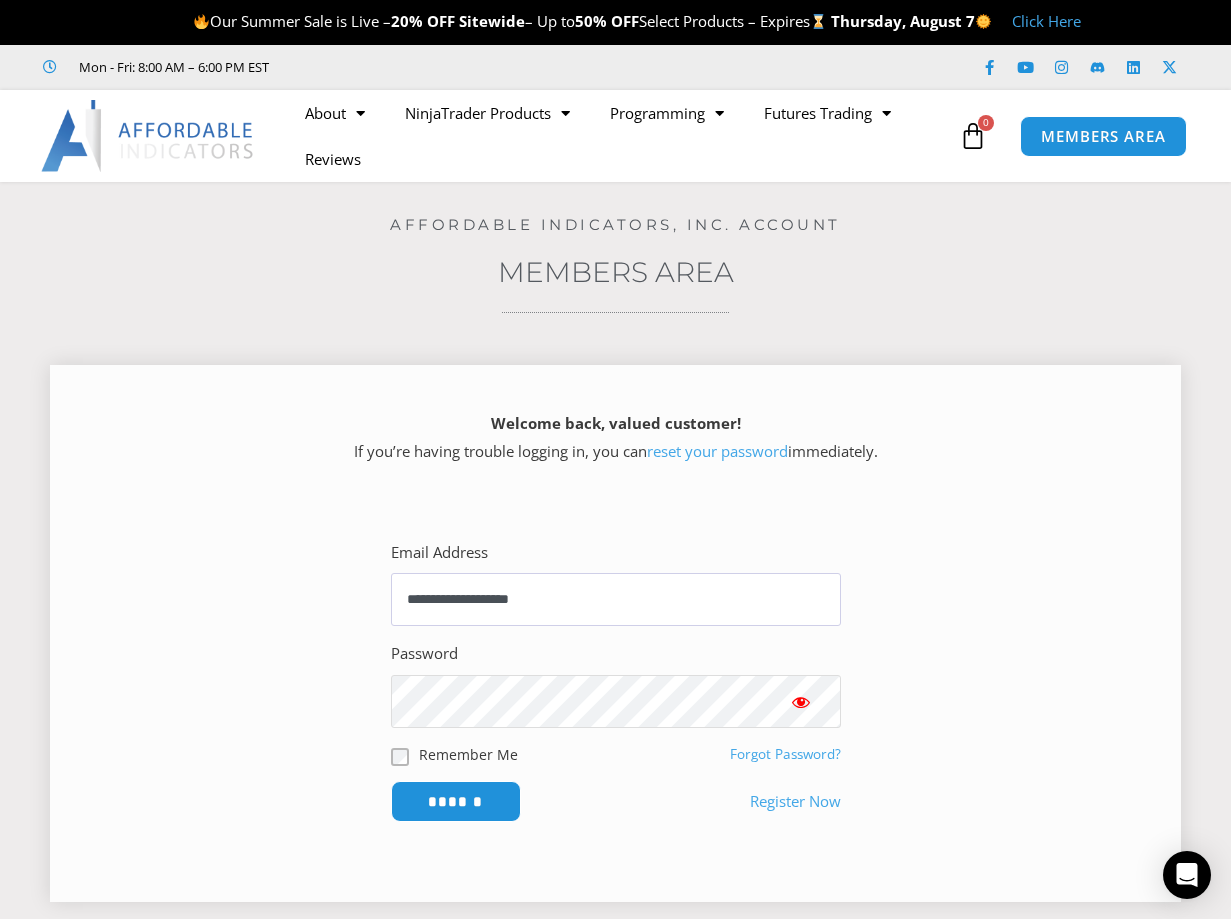 click on "******" at bounding box center (456, 801) 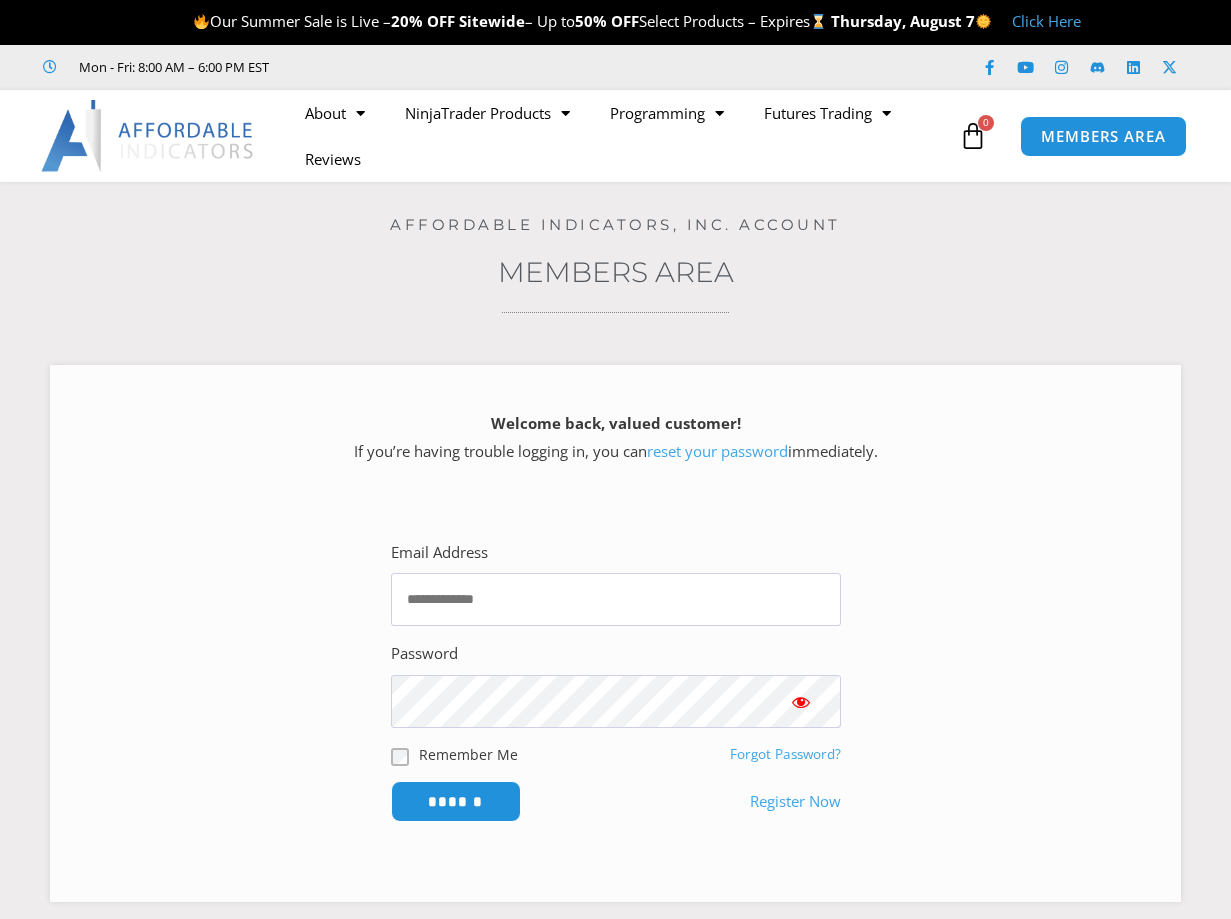 scroll, scrollTop: 0, scrollLeft: 0, axis: both 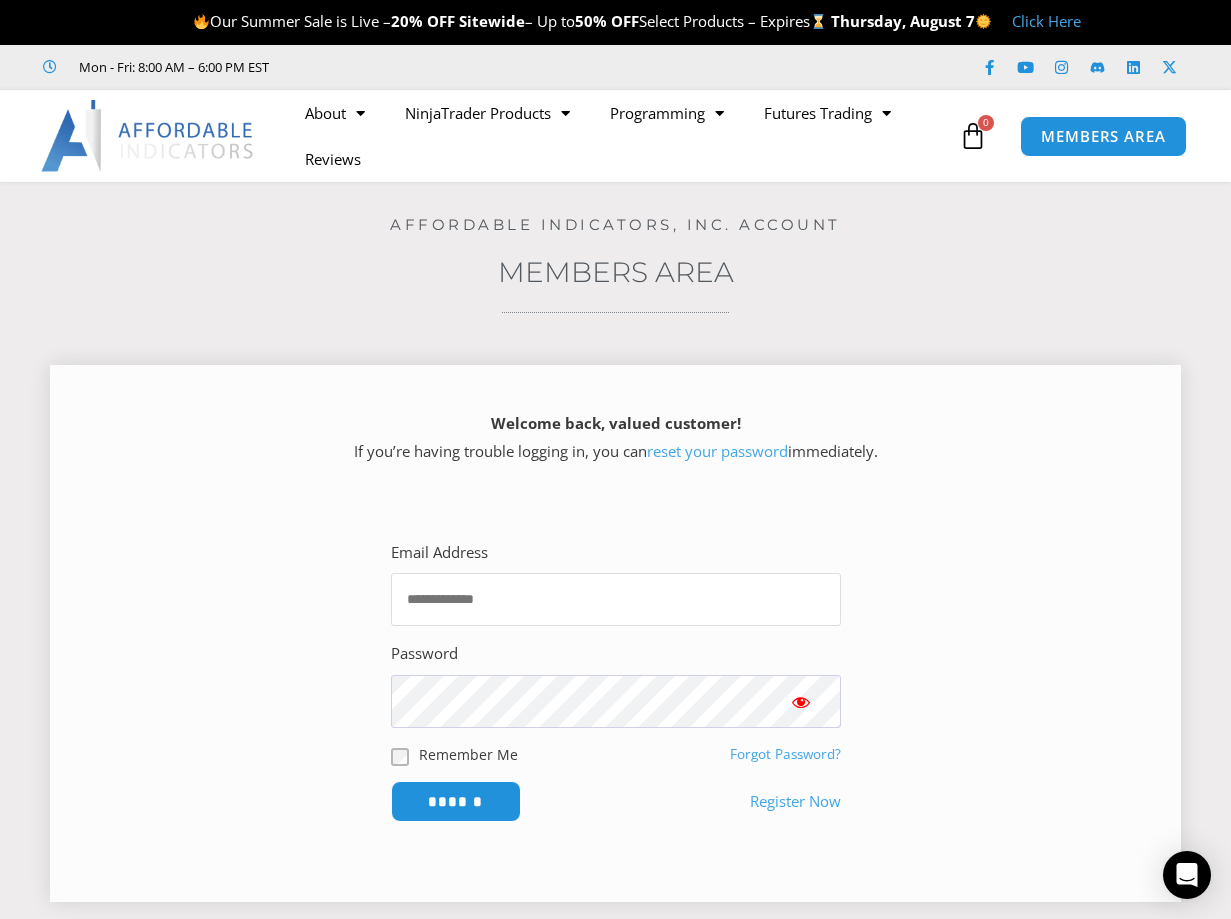 click on "Email Address" at bounding box center [616, 599] 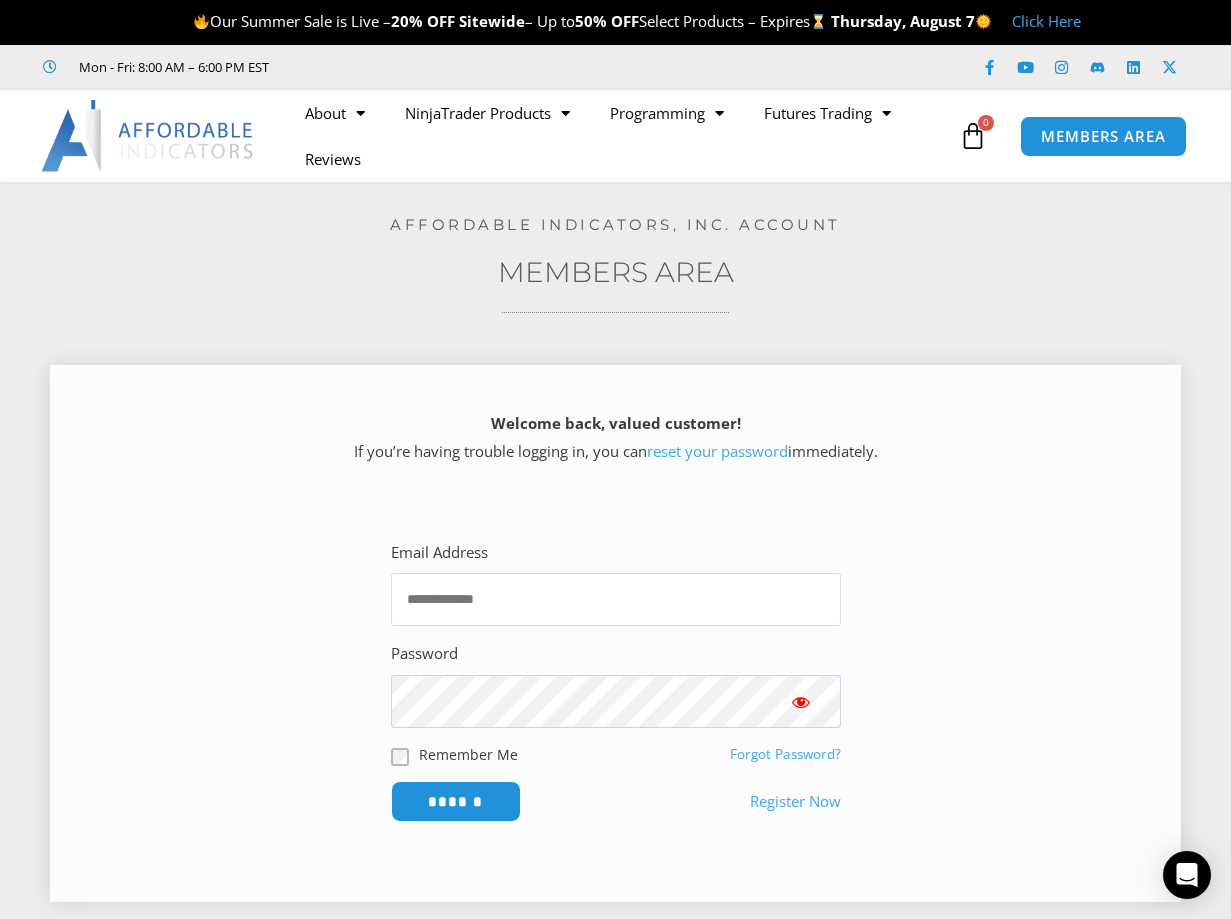 type on "**********" 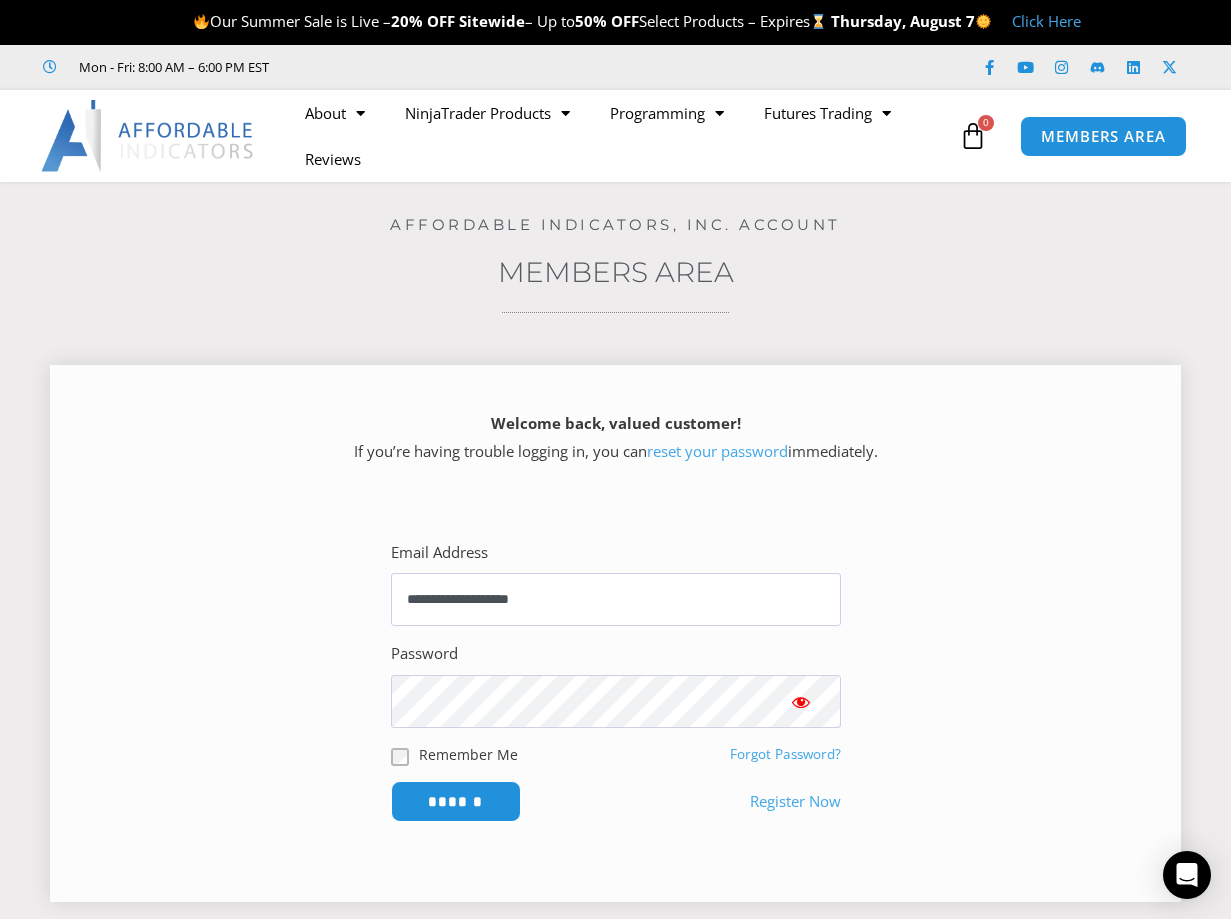 click at bounding box center [801, 701] 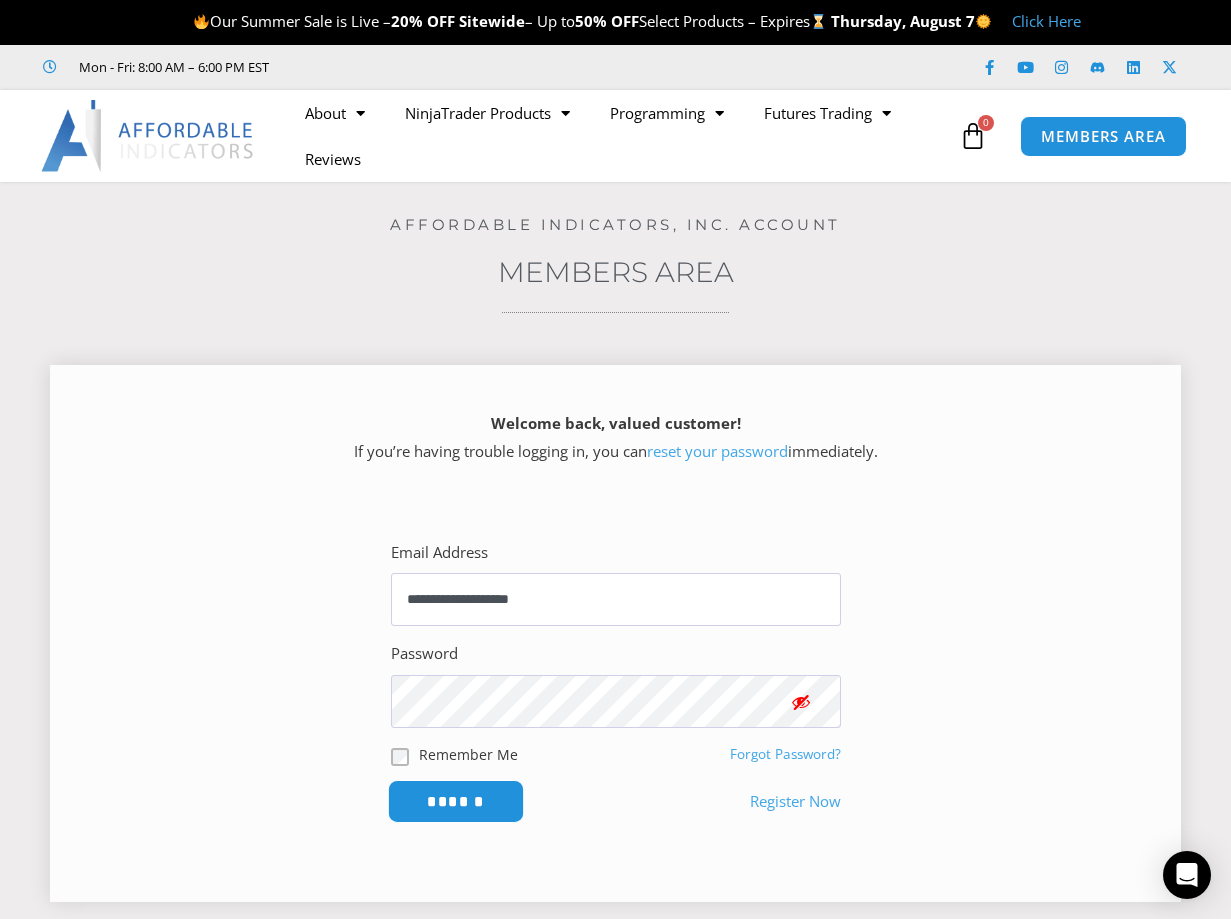 click on "******" at bounding box center [455, 801] 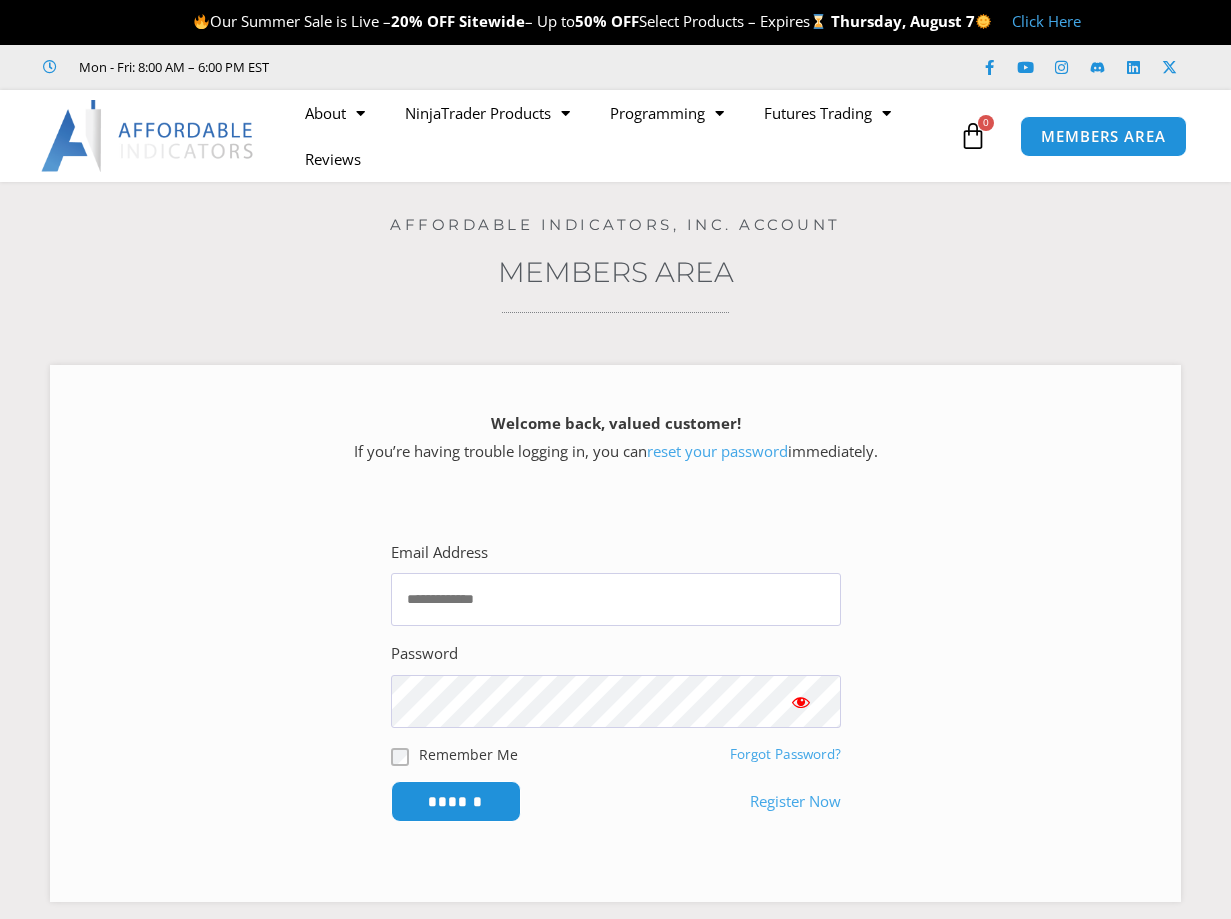 scroll, scrollTop: 0, scrollLeft: 0, axis: both 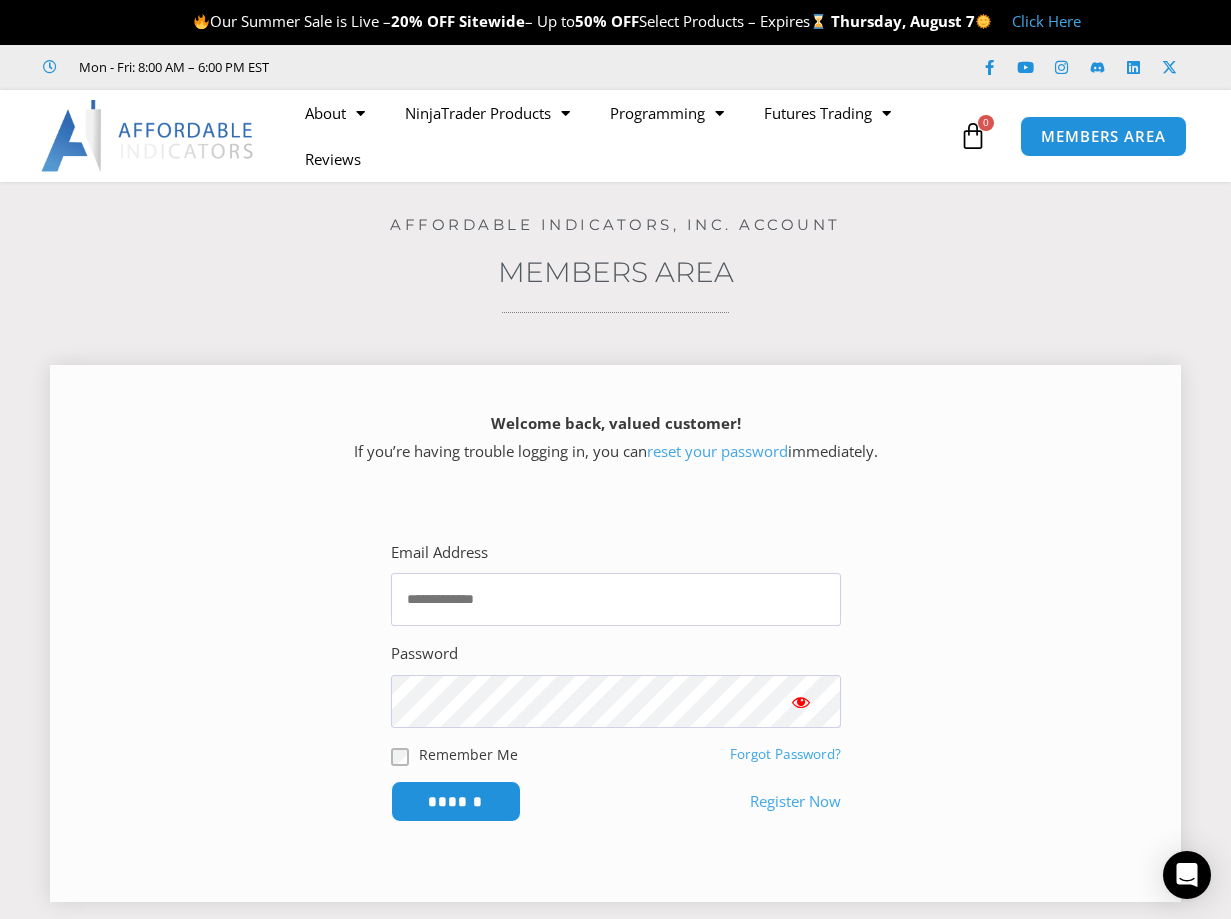 click on "Forgot Password?" at bounding box center (785, 754) 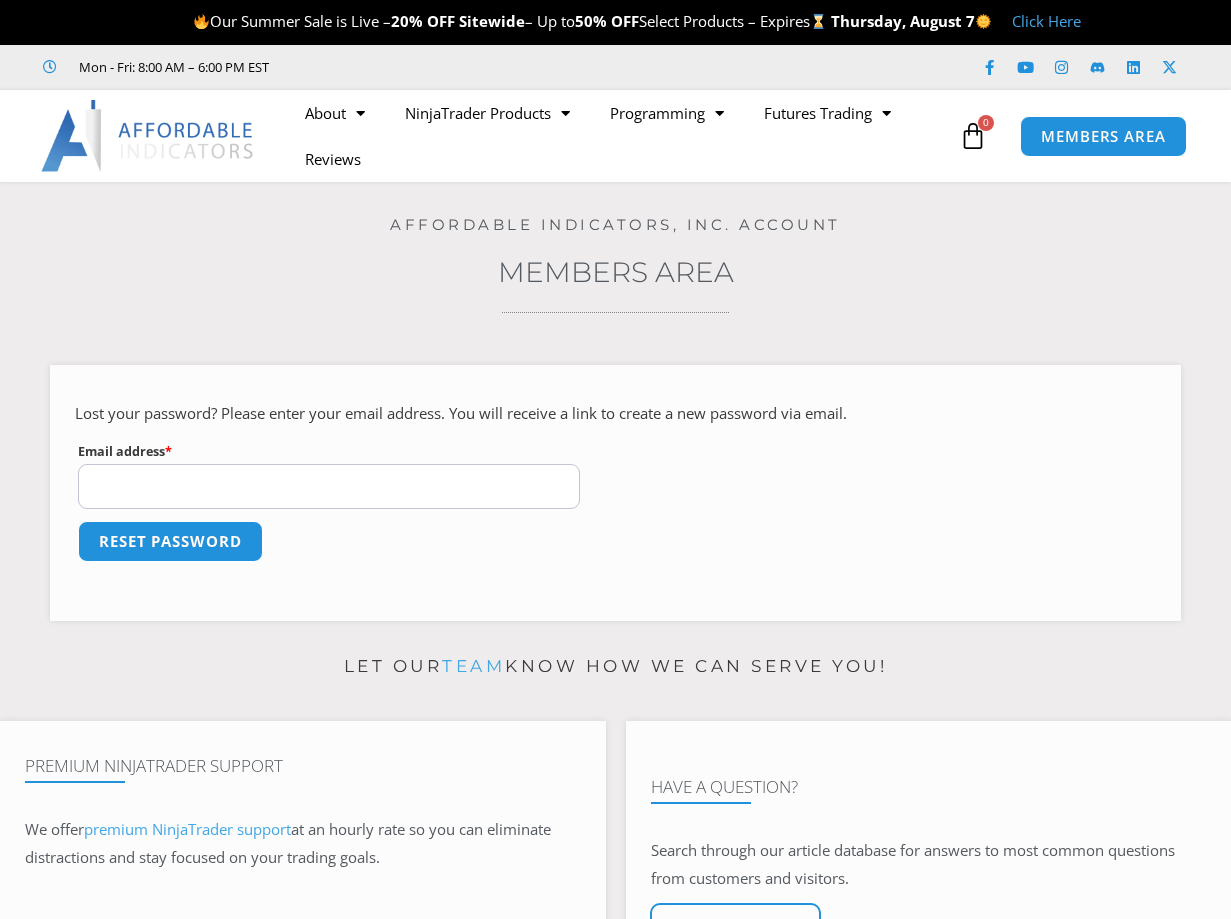 scroll, scrollTop: 0, scrollLeft: 0, axis: both 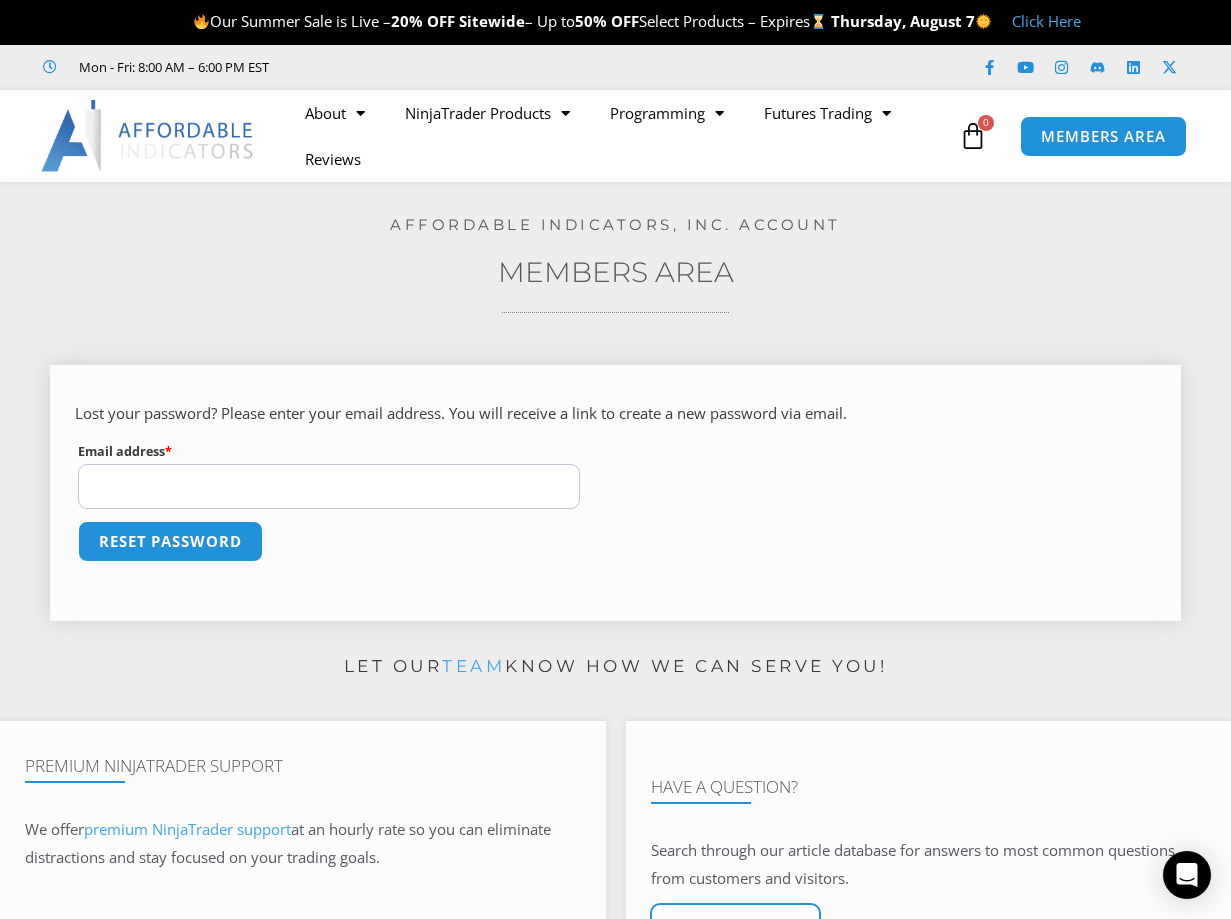 click on "Email address  * Required" at bounding box center (329, 486) 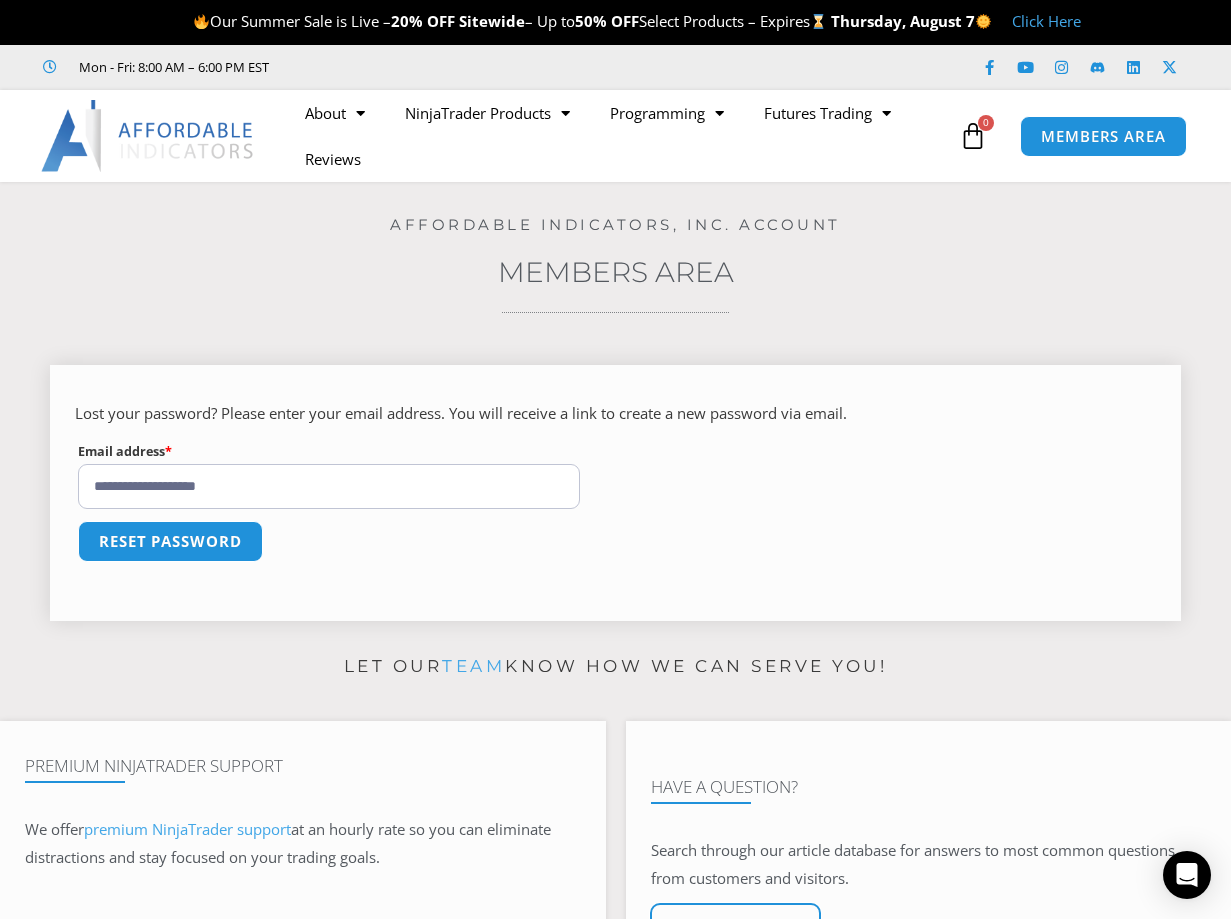 drag, startPoint x: 168, startPoint y: 543, endPoint x: 242, endPoint y: 567, distance: 77.7946 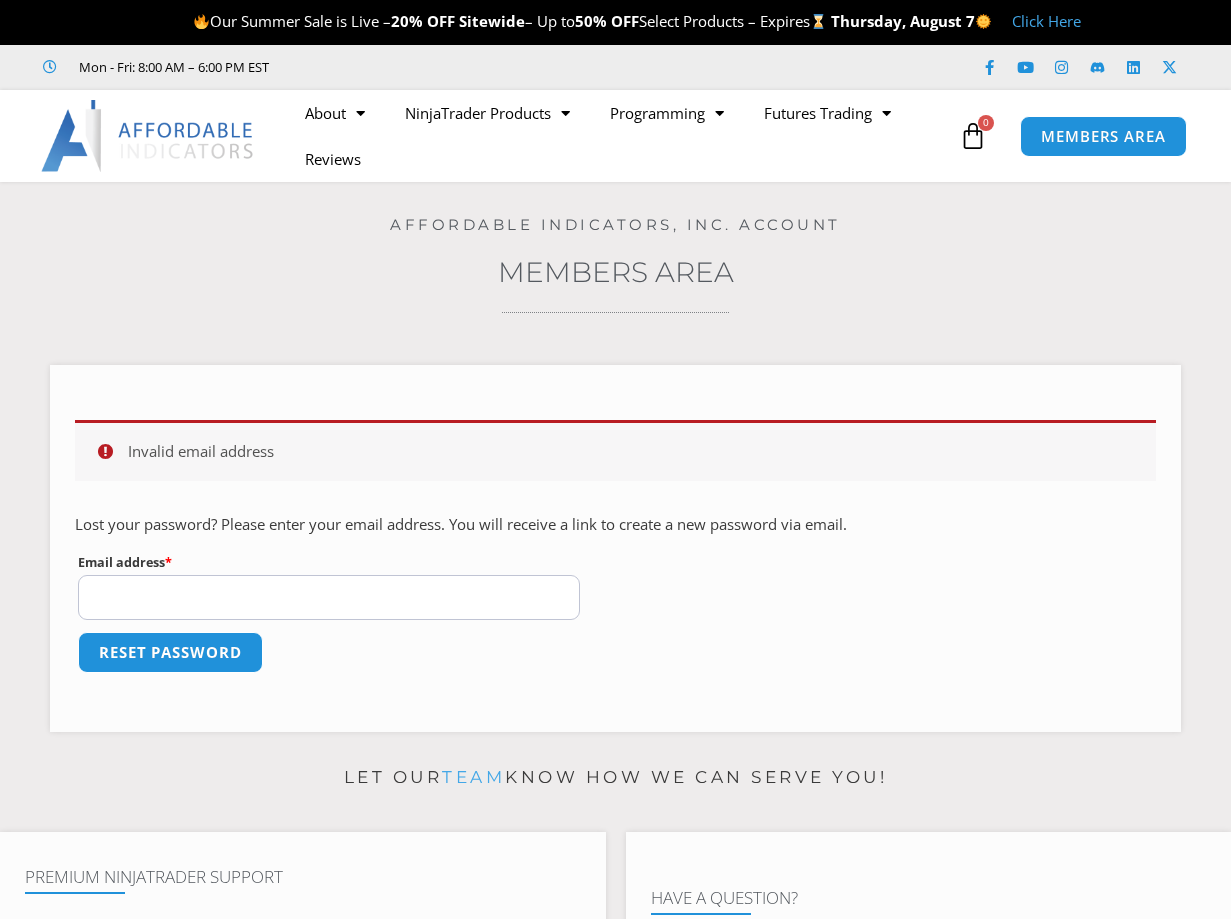 scroll, scrollTop: 0, scrollLeft: 0, axis: both 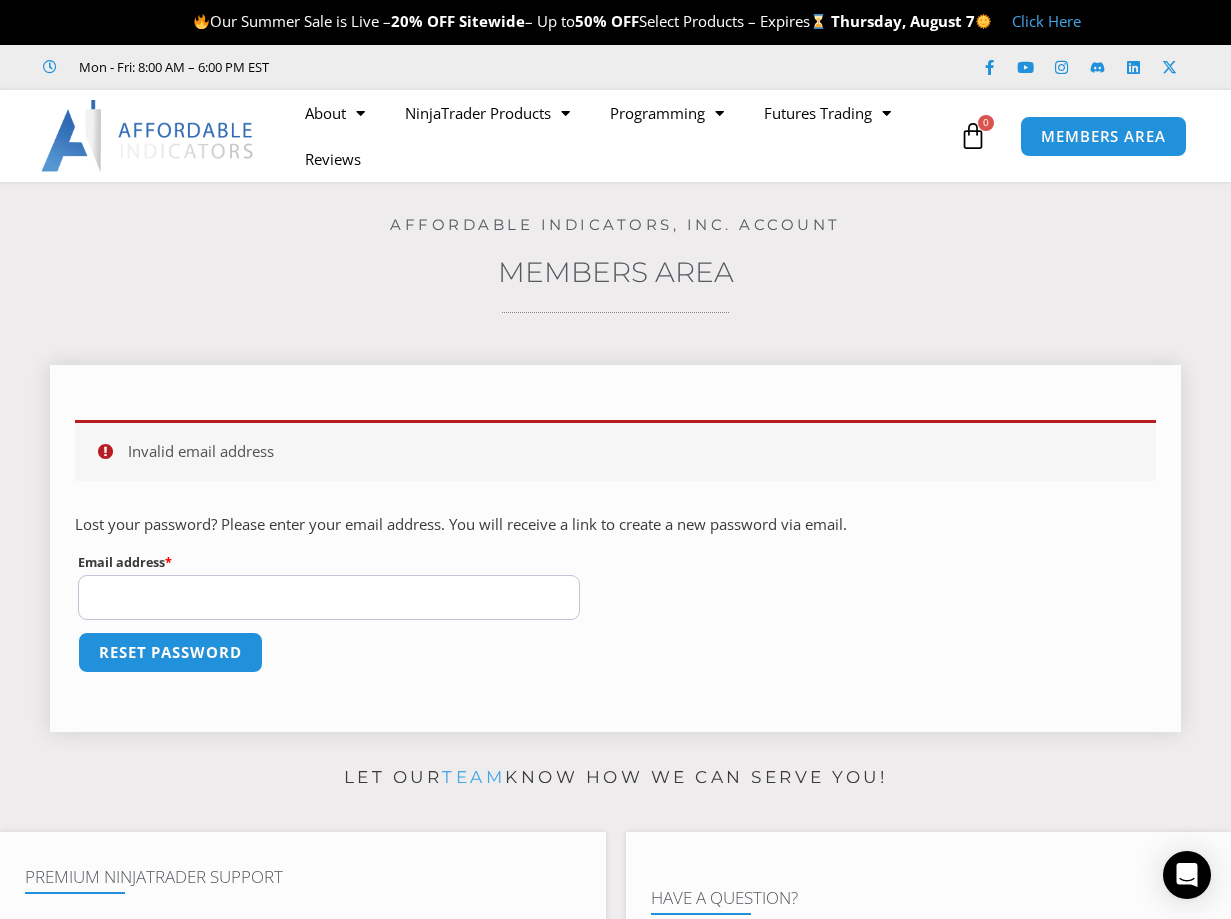 click on "Email address  * Required" at bounding box center (329, 597) 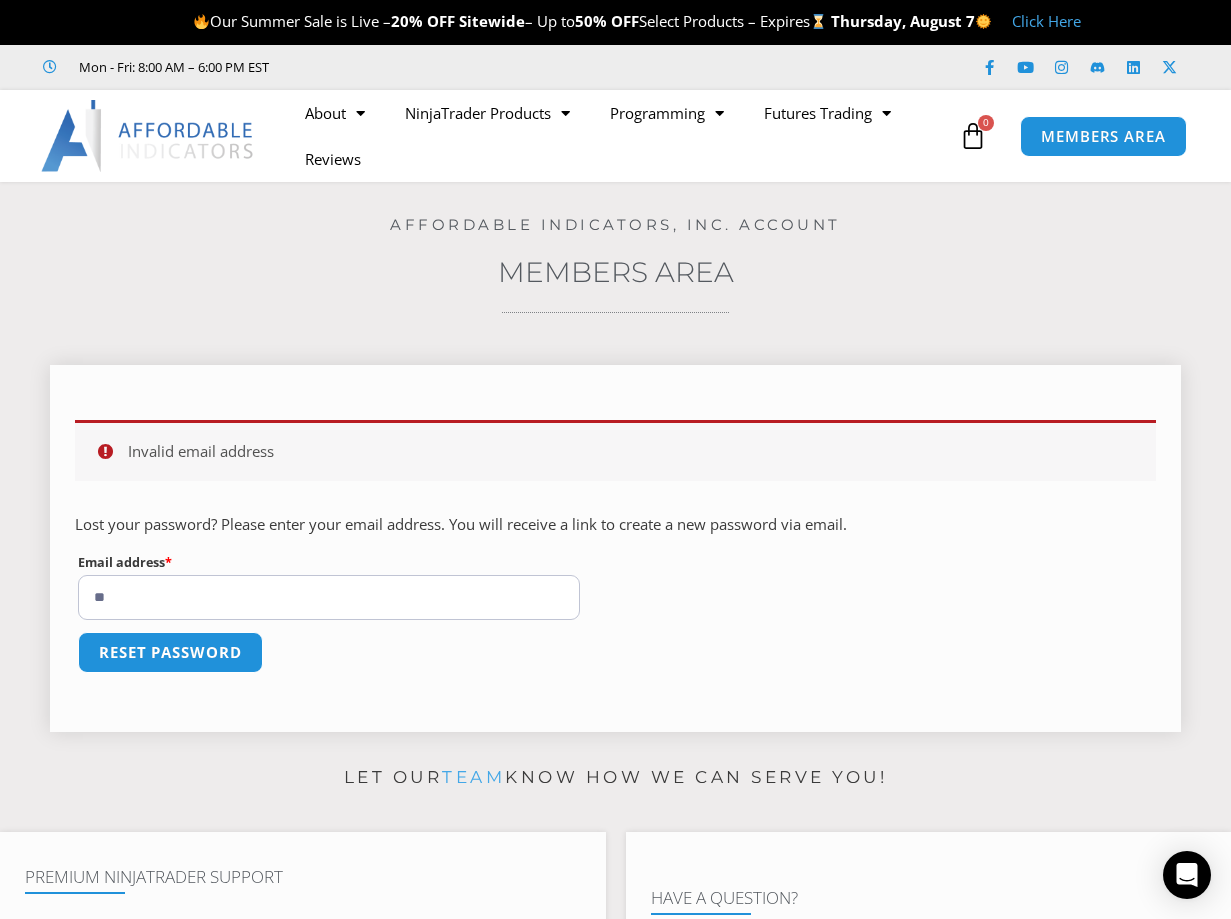 type on "*" 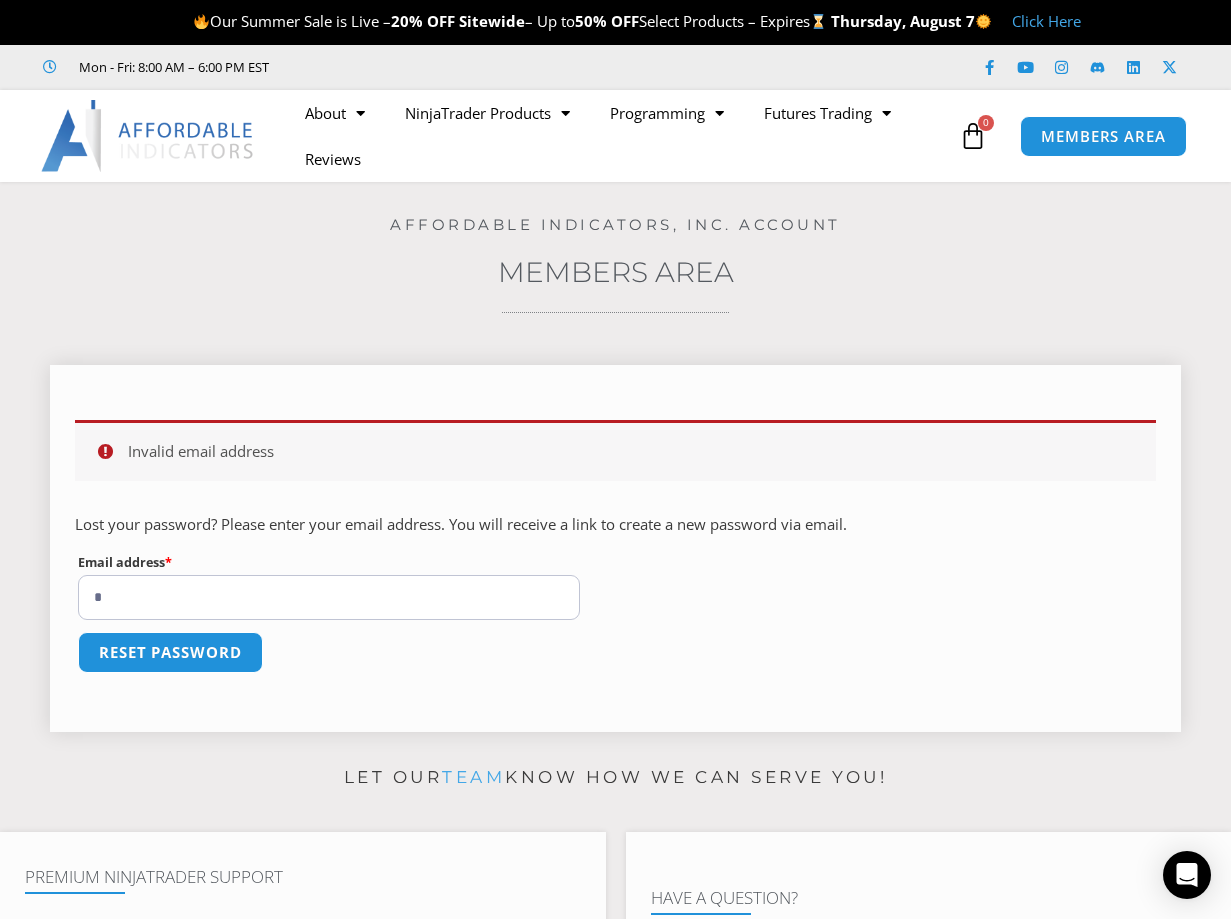type 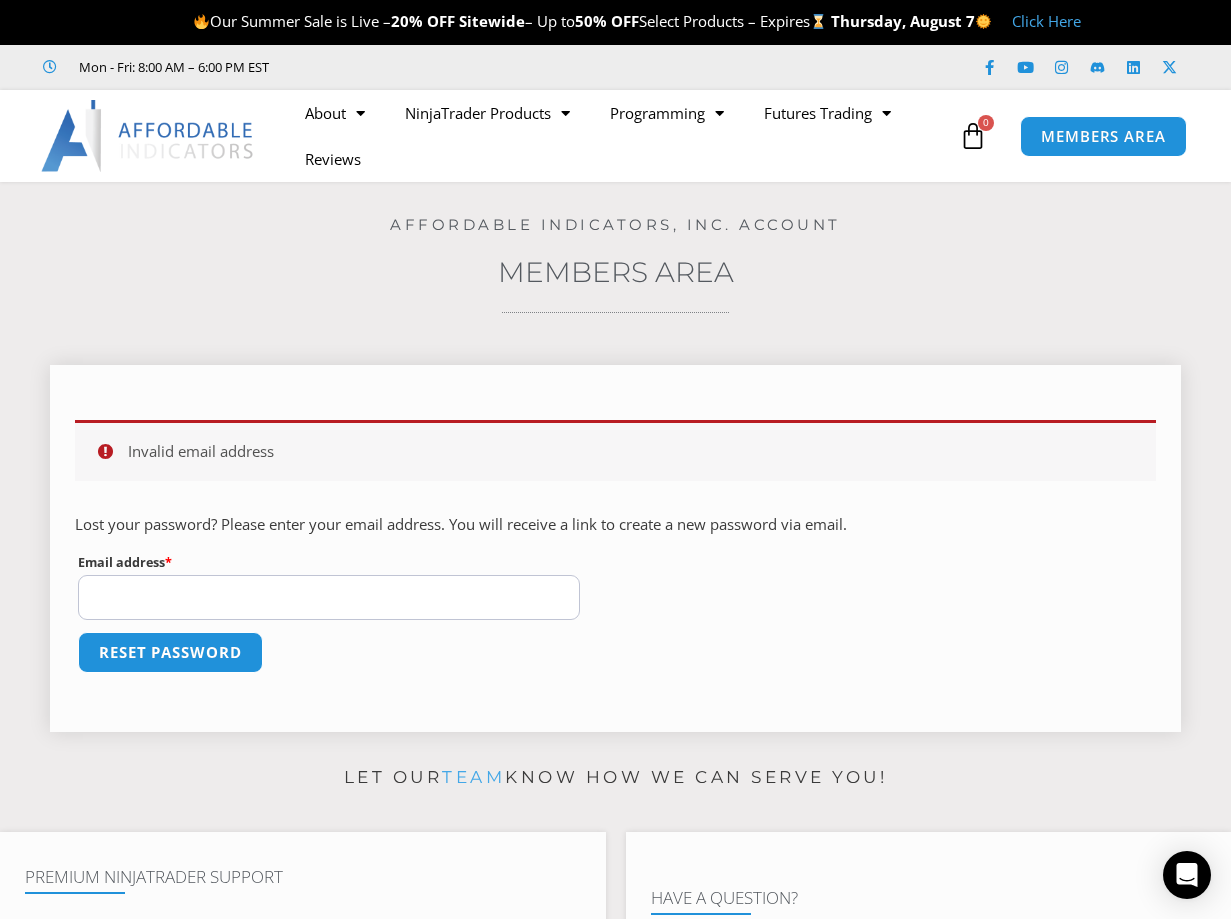 drag, startPoint x: 1001, startPoint y: 362, endPoint x: 1005, endPoint y: 351, distance: 11.7046995 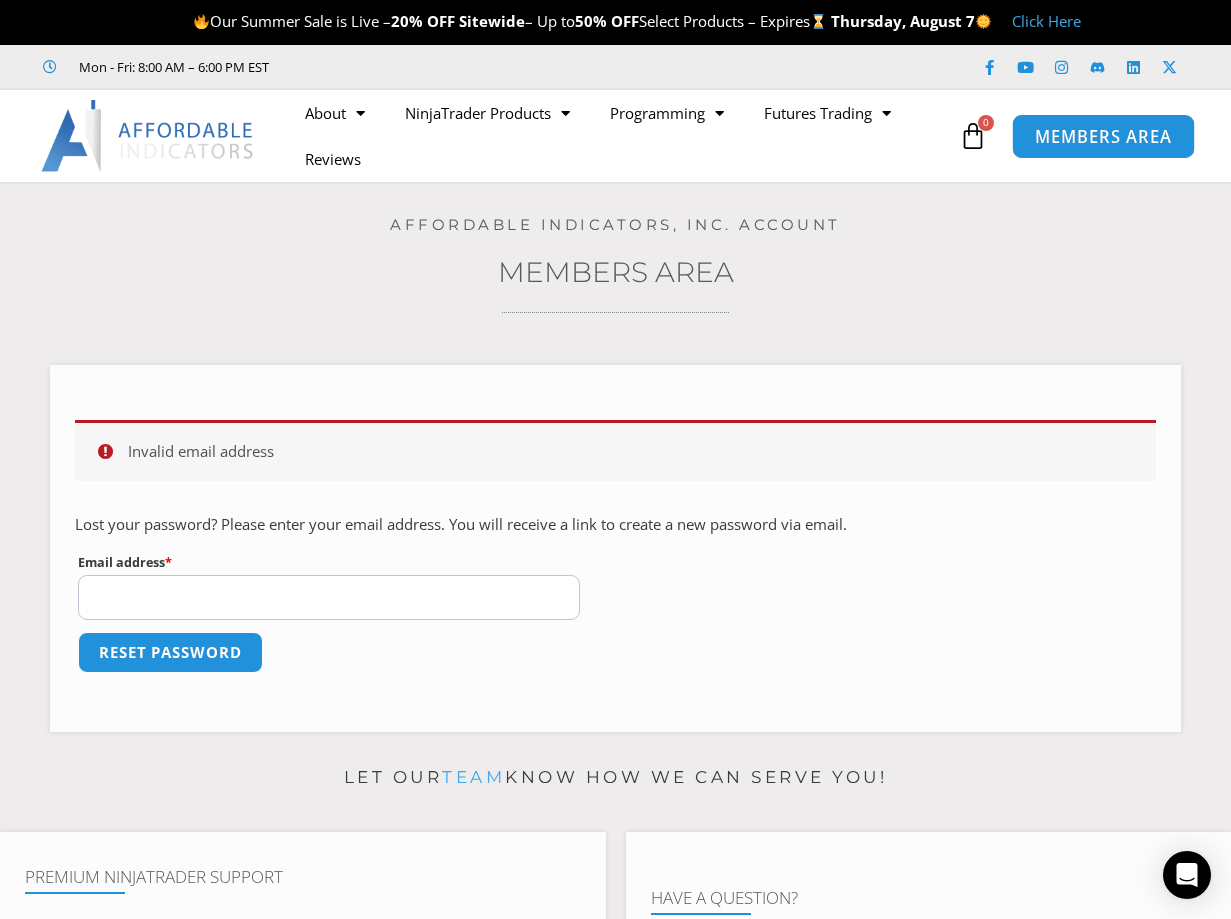 click on "MEMBERS AREA" at bounding box center (1103, 136) 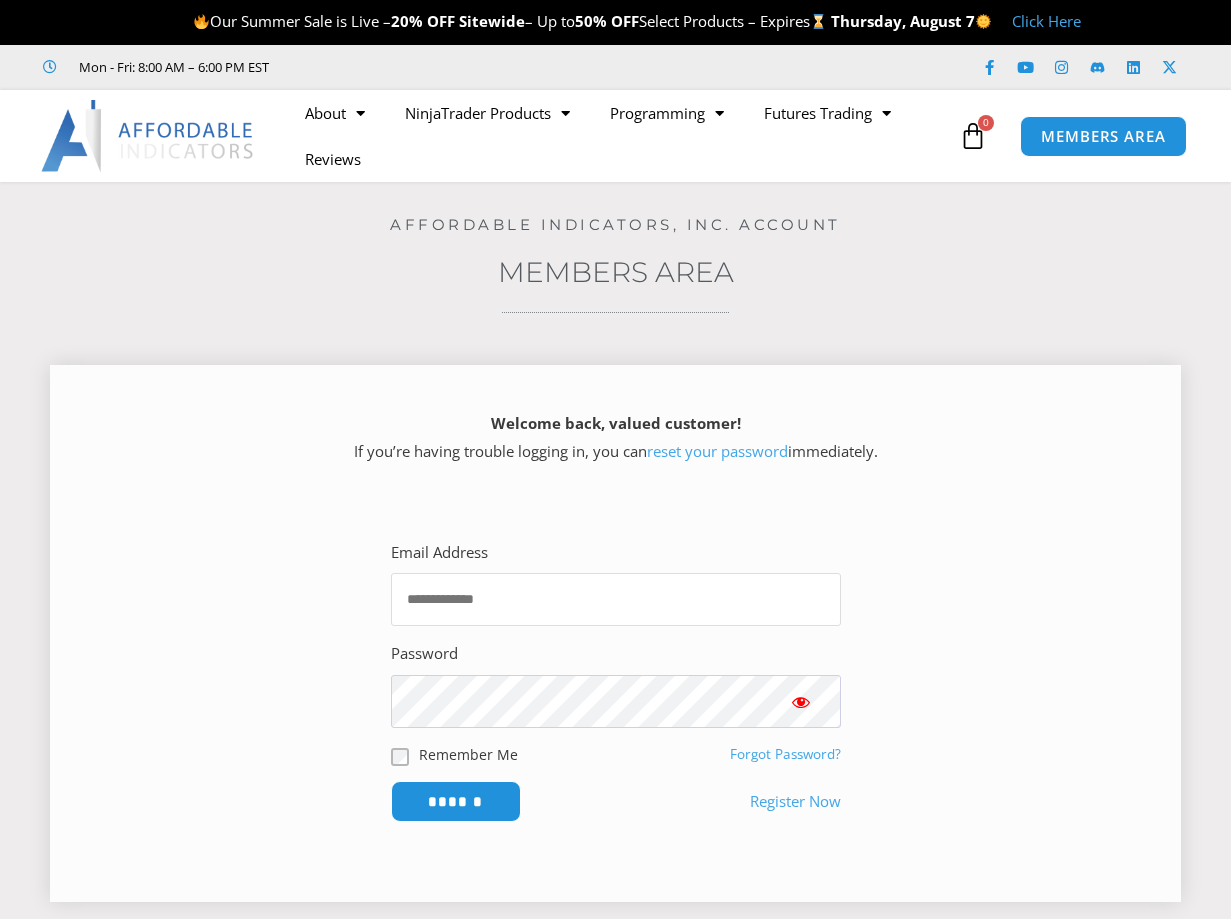 scroll, scrollTop: 0, scrollLeft: 0, axis: both 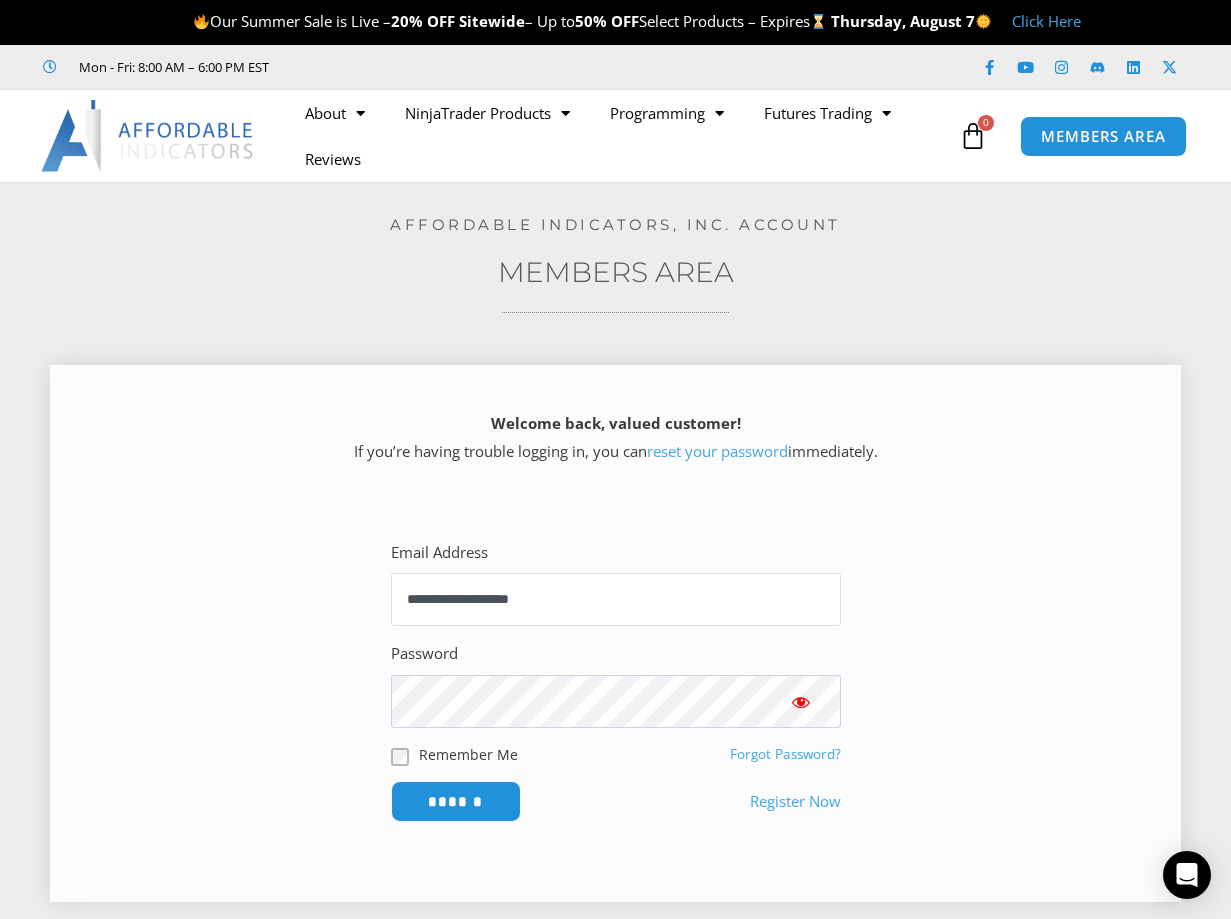 type on "**********" 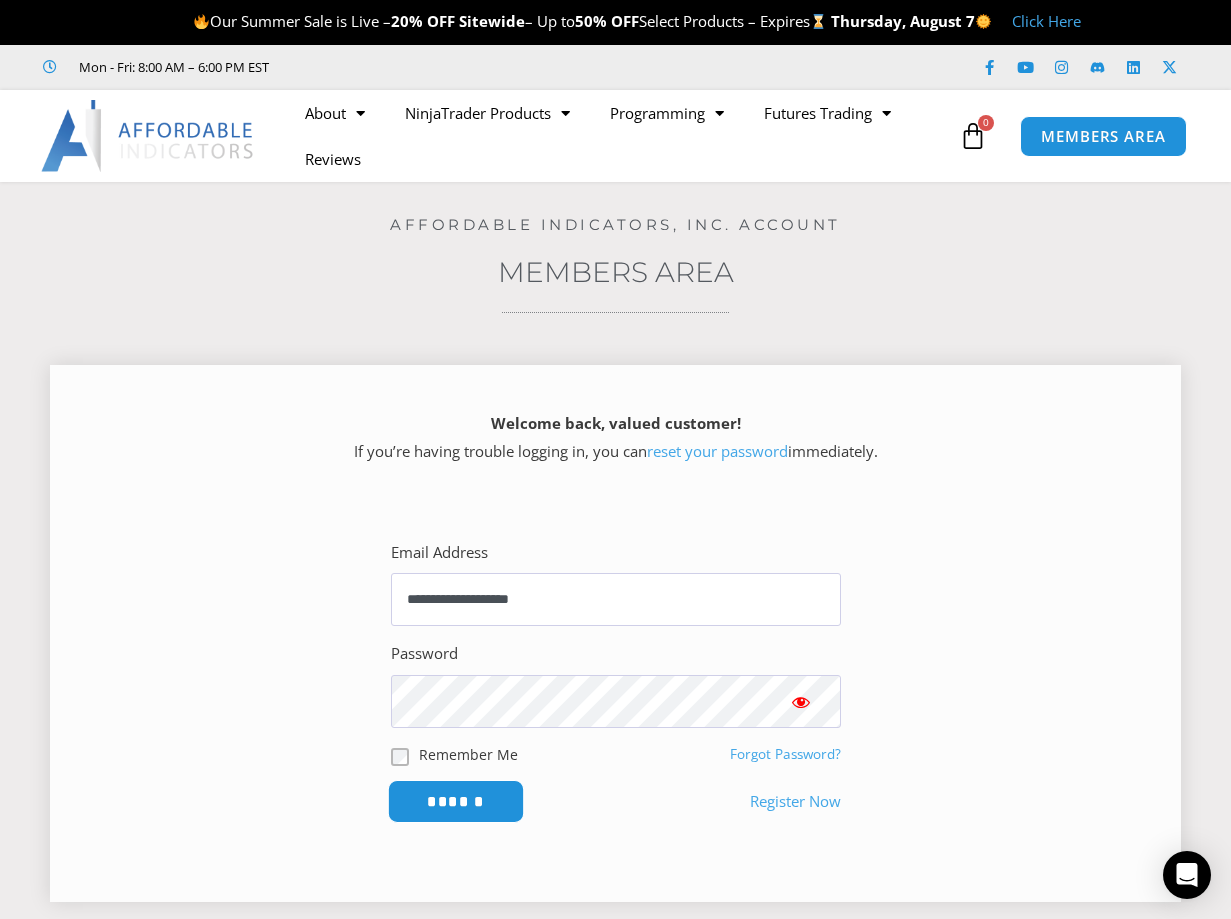 click on "******" at bounding box center [455, 801] 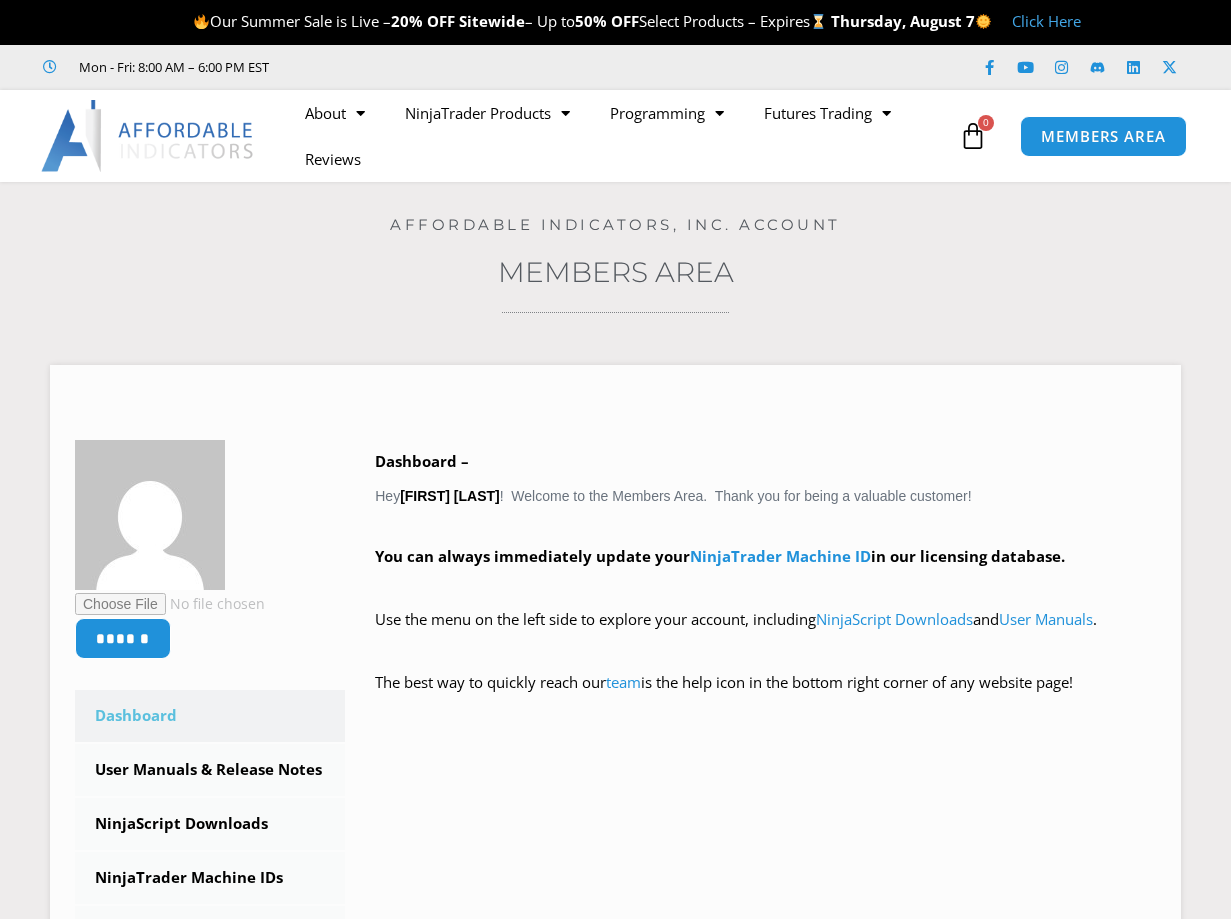 scroll, scrollTop: 0, scrollLeft: 0, axis: both 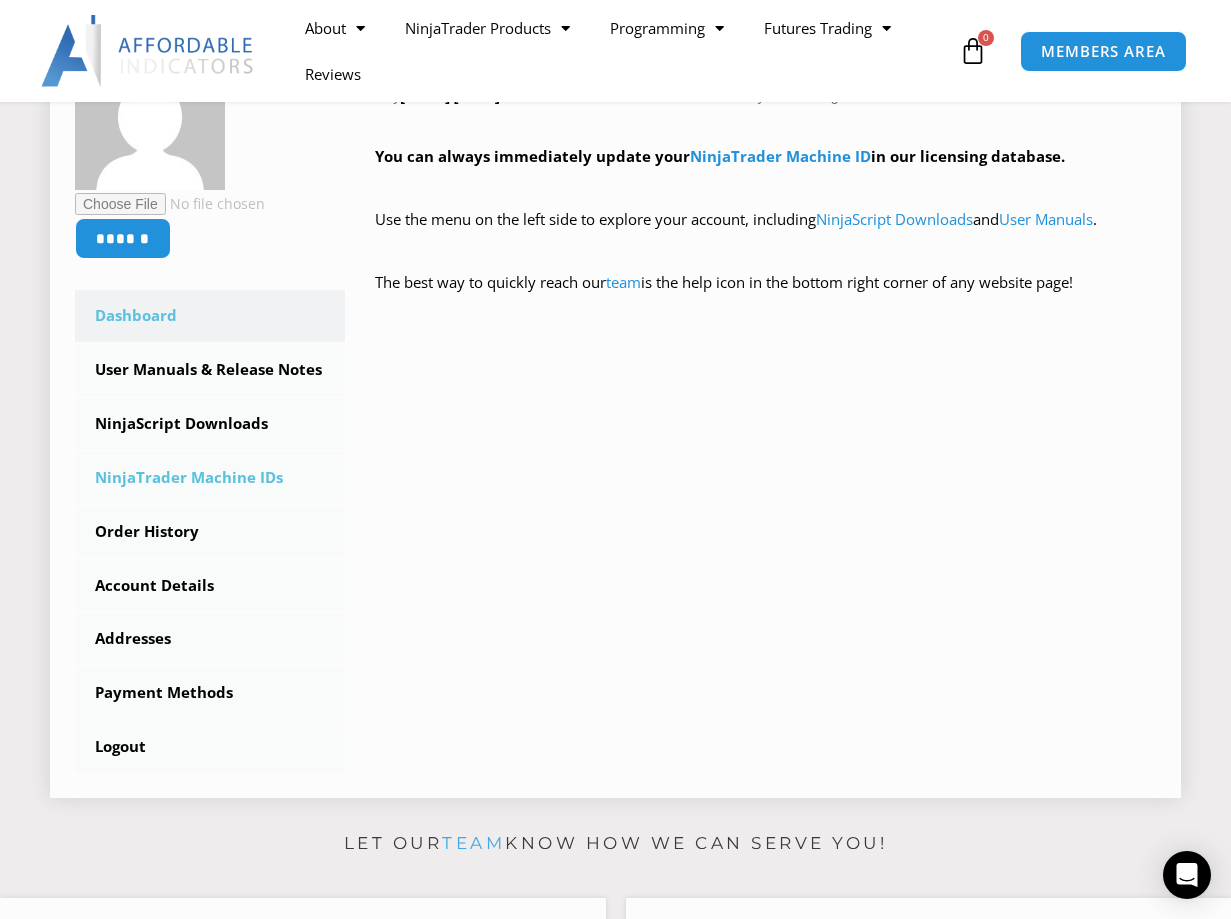 click on "NinjaTrader Machine IDs" at bounding box center (210, 478) 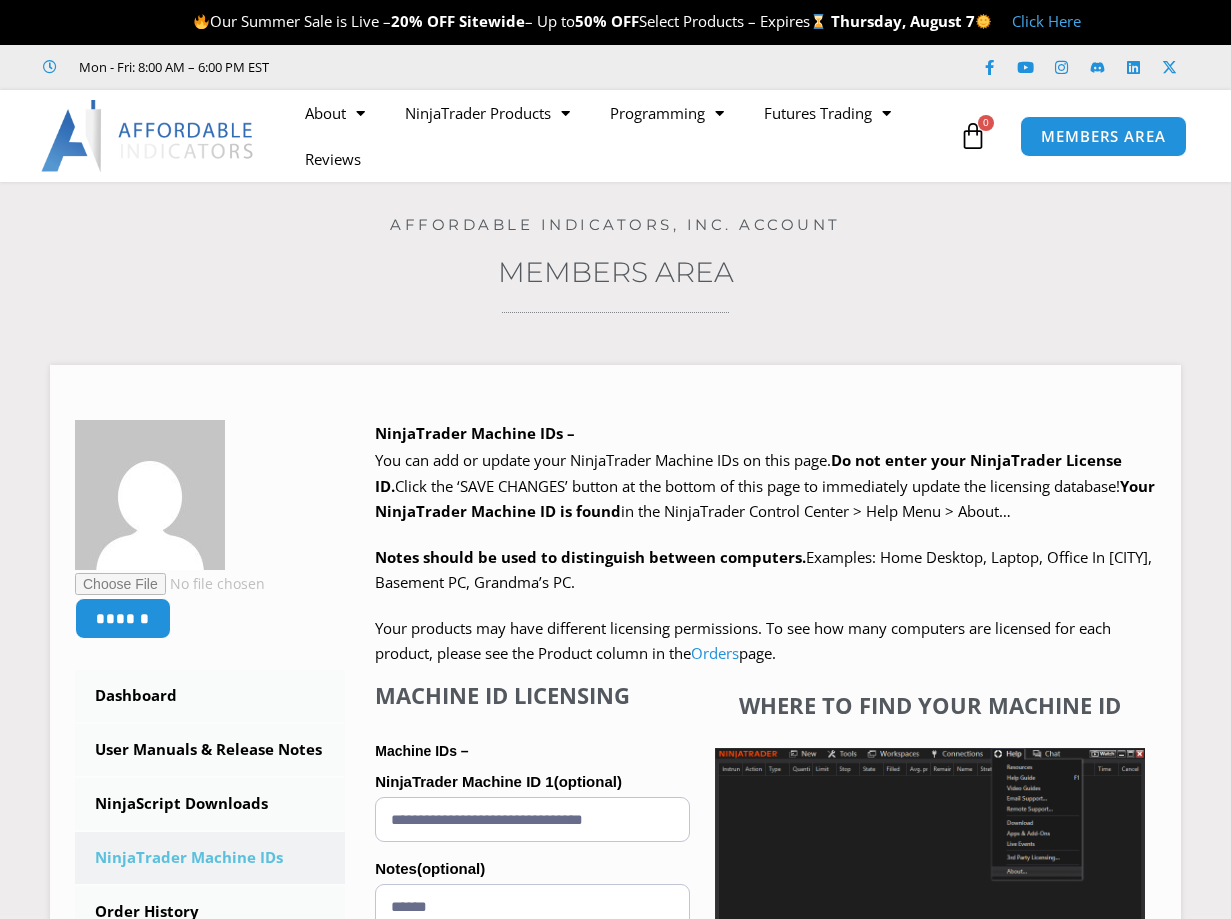 scroll, scrollTop: 0, scrollLeft: 0, axis: both 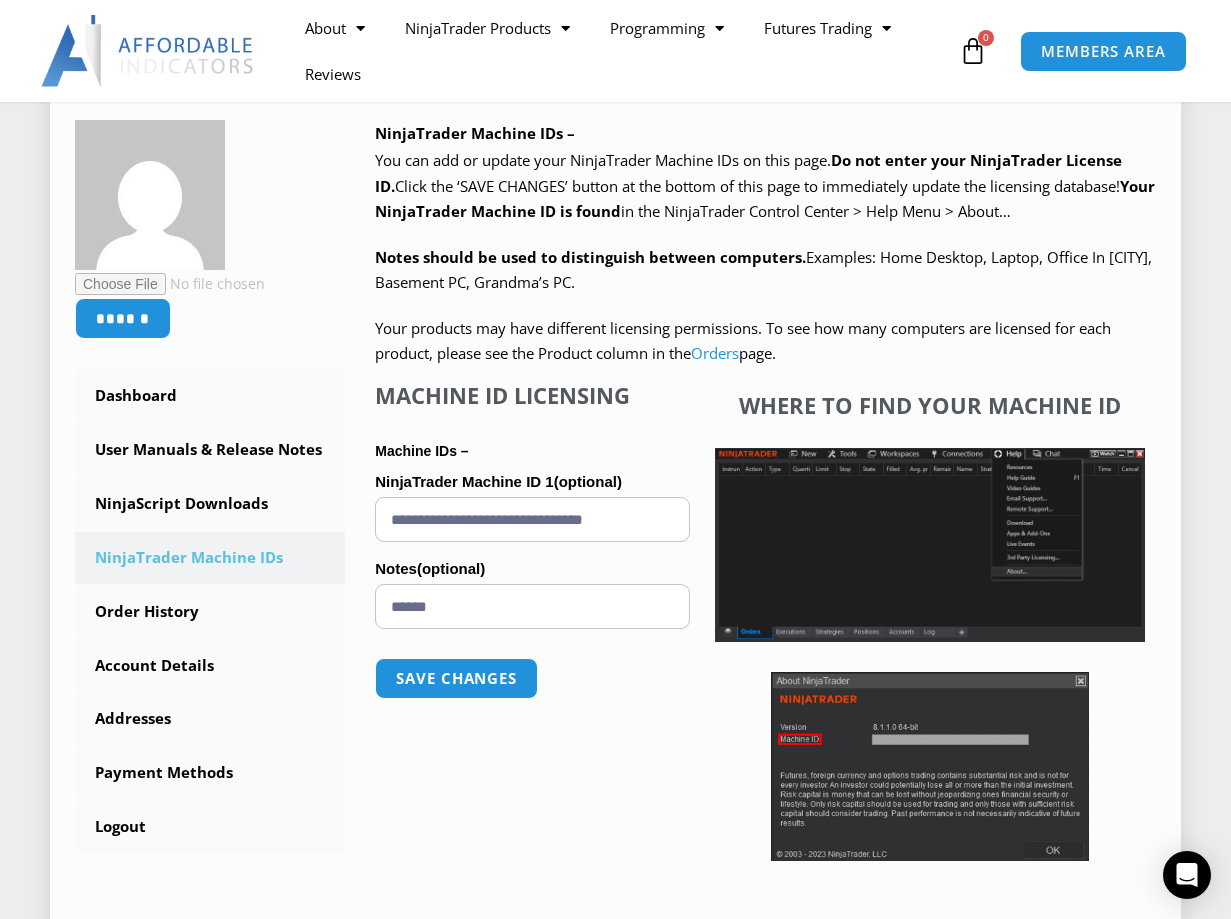 click on "**********" at bounding box center [532, 519] 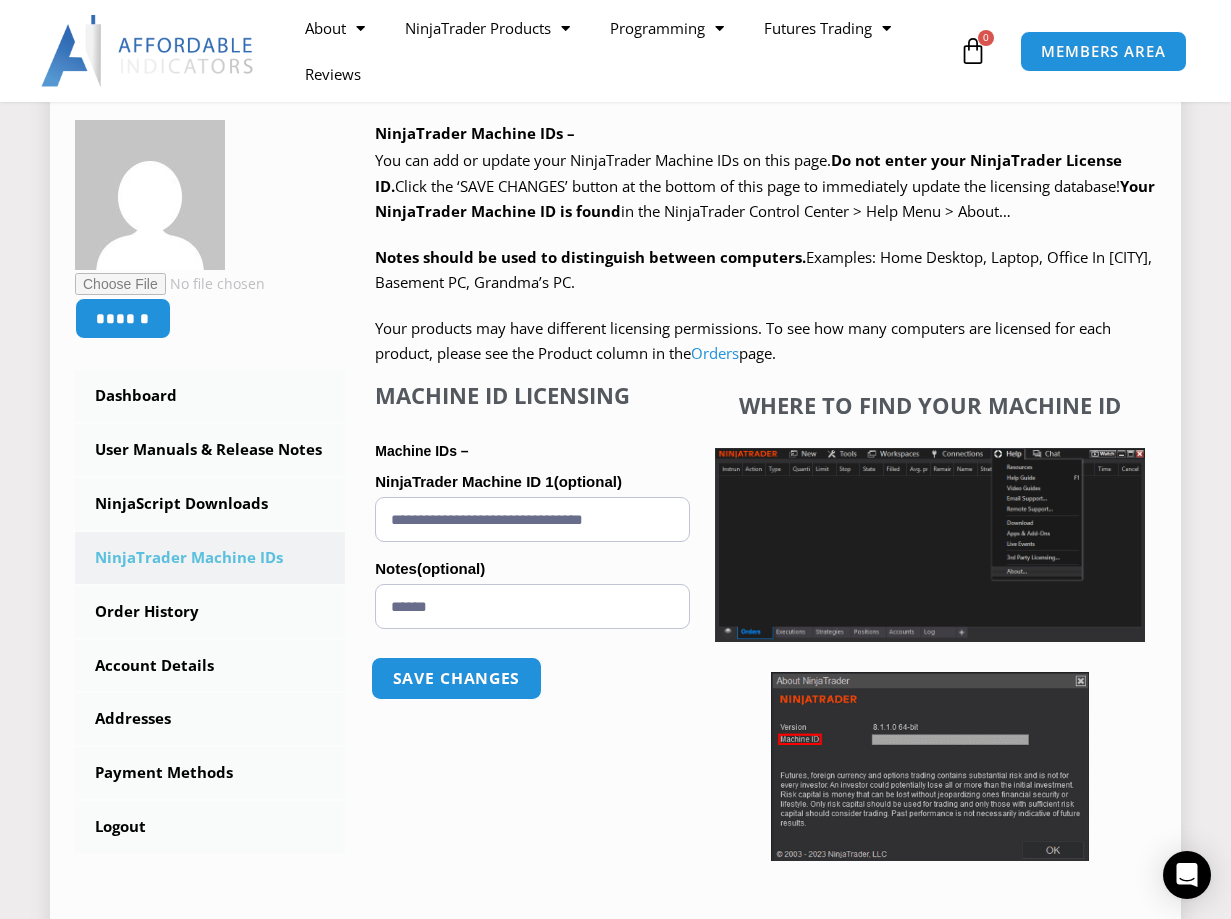 type on "**********" 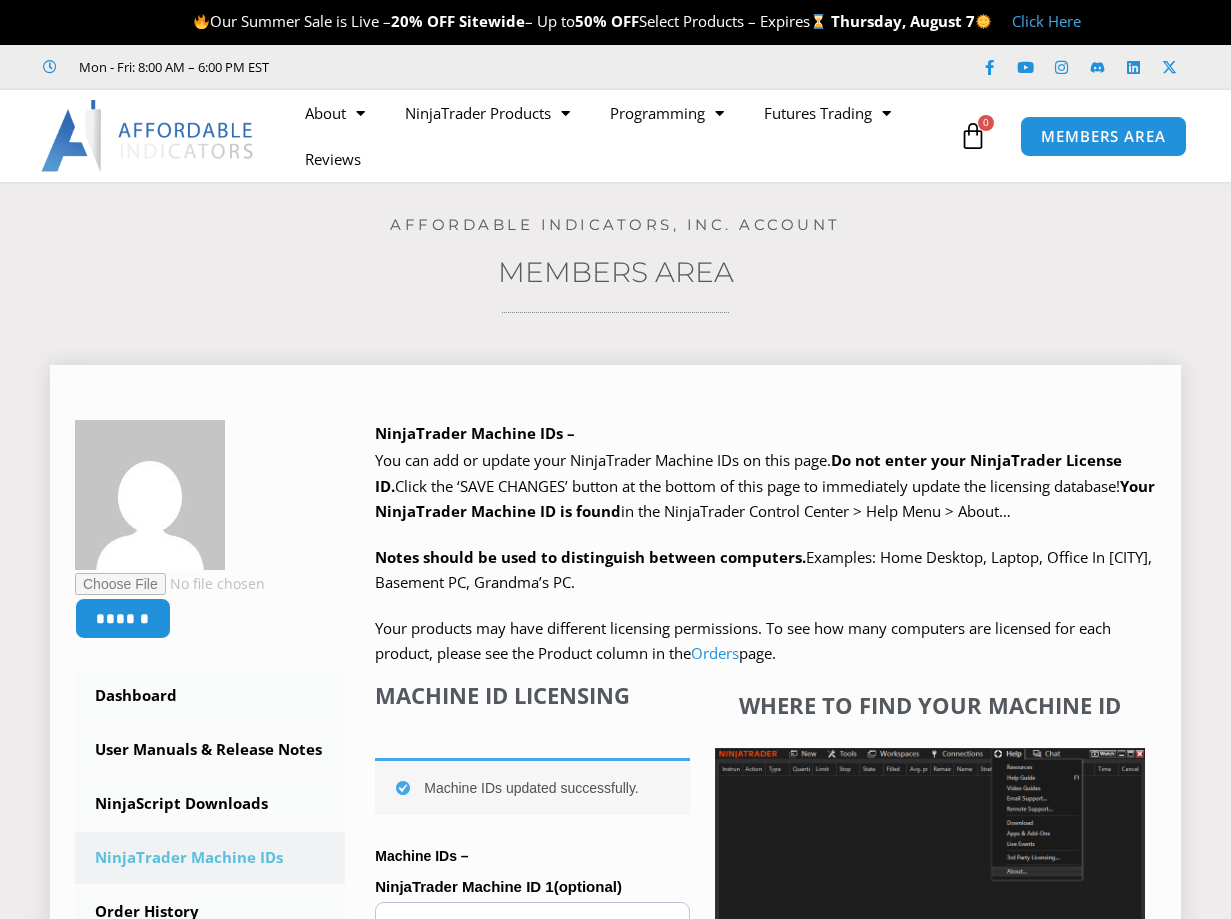 scroll, scrollTop: 0, scrollLeft: 0, axis: both 